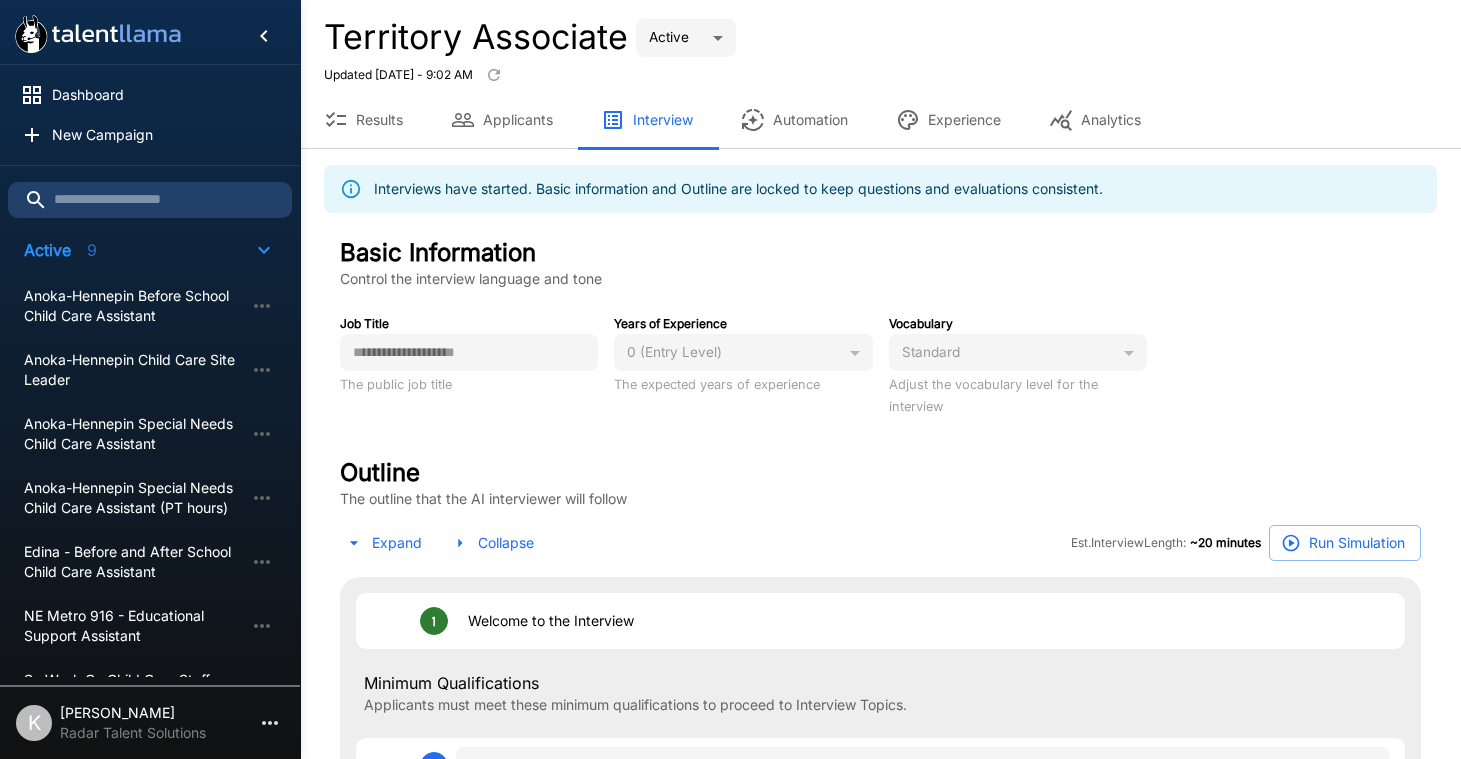 scroll, scrollTop: 1279, scrollLeft: 0, axis: vertical 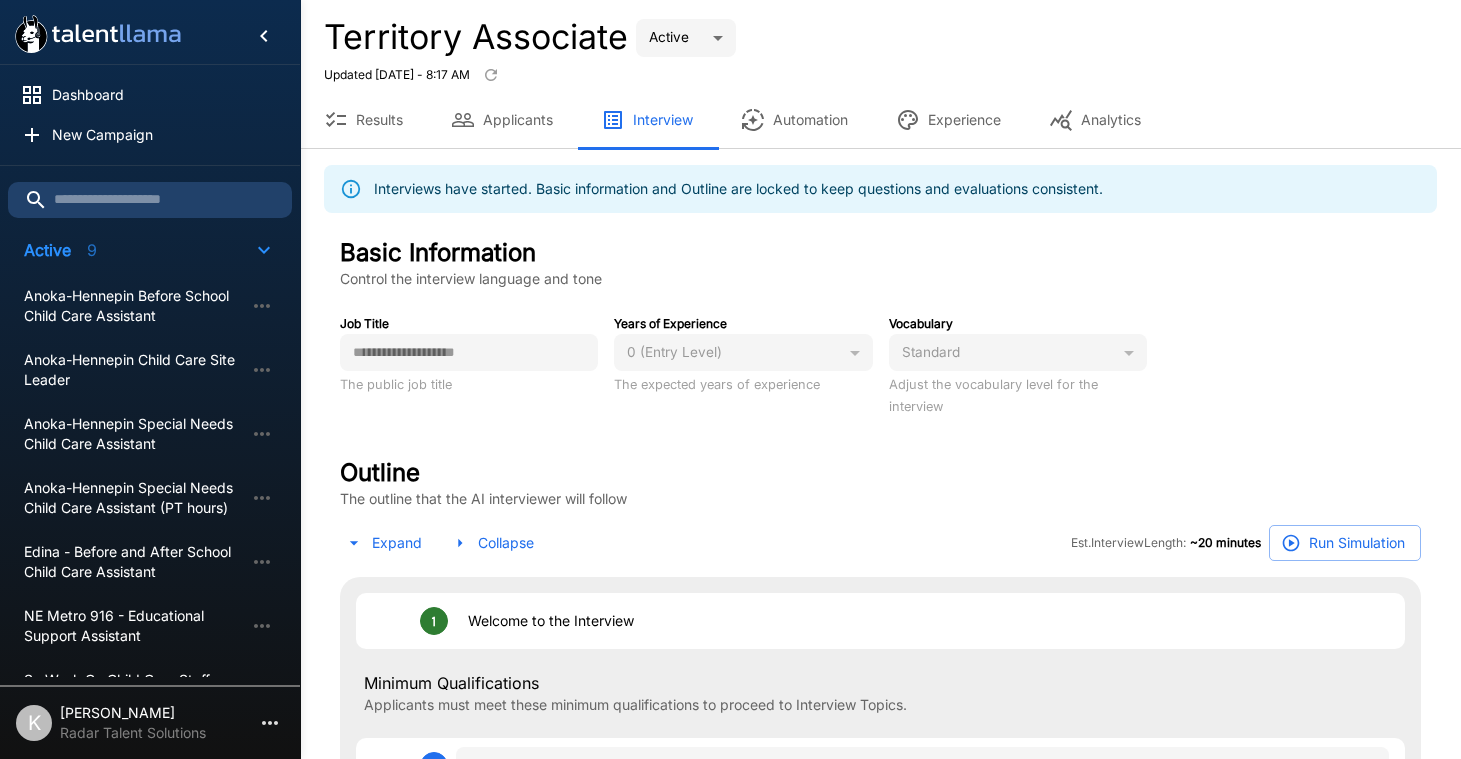 click on "Results" at bounding box center [363, 120] 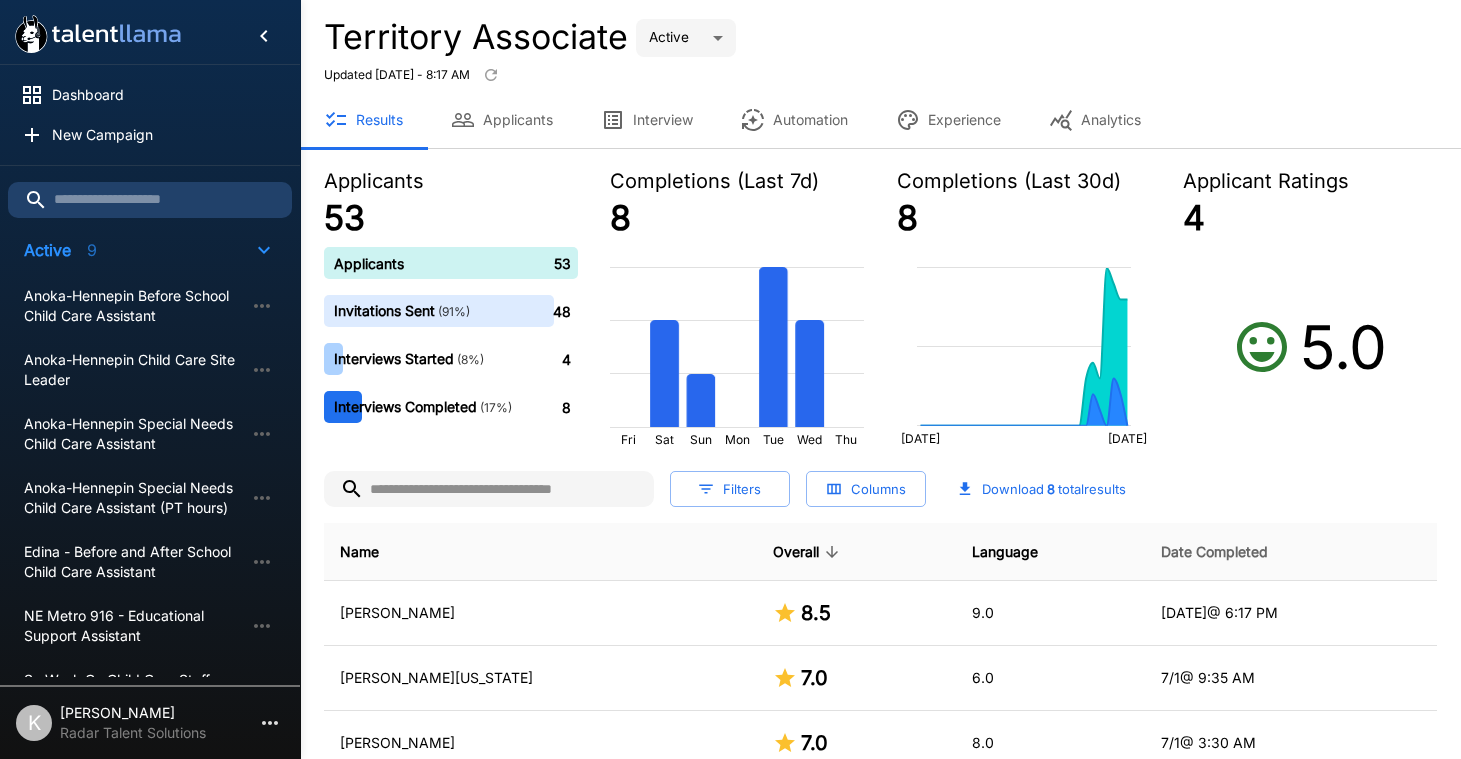 click on "Date Completed" at bounding box center (1214, 552) 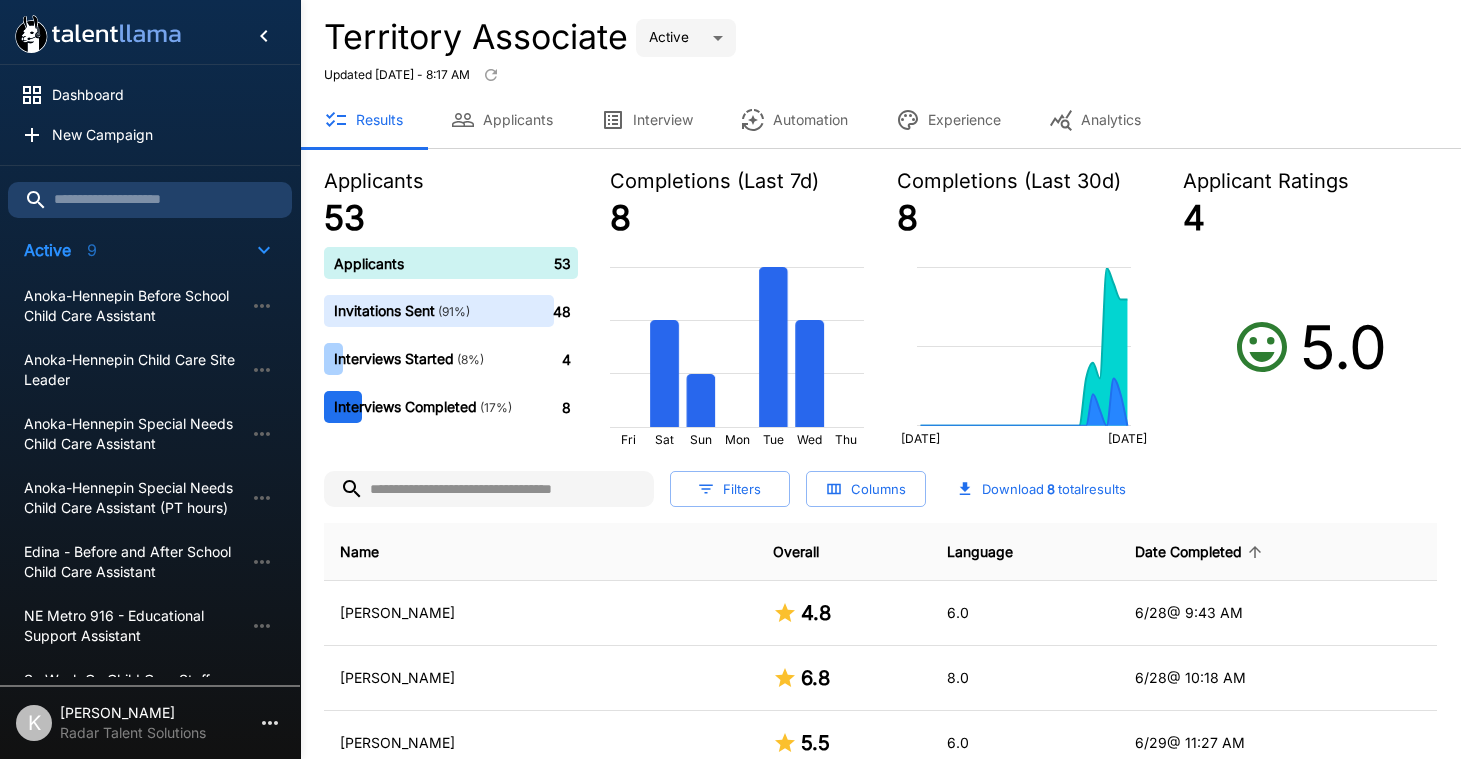 click on "Date Completed" at bounding box center (1201, 552) 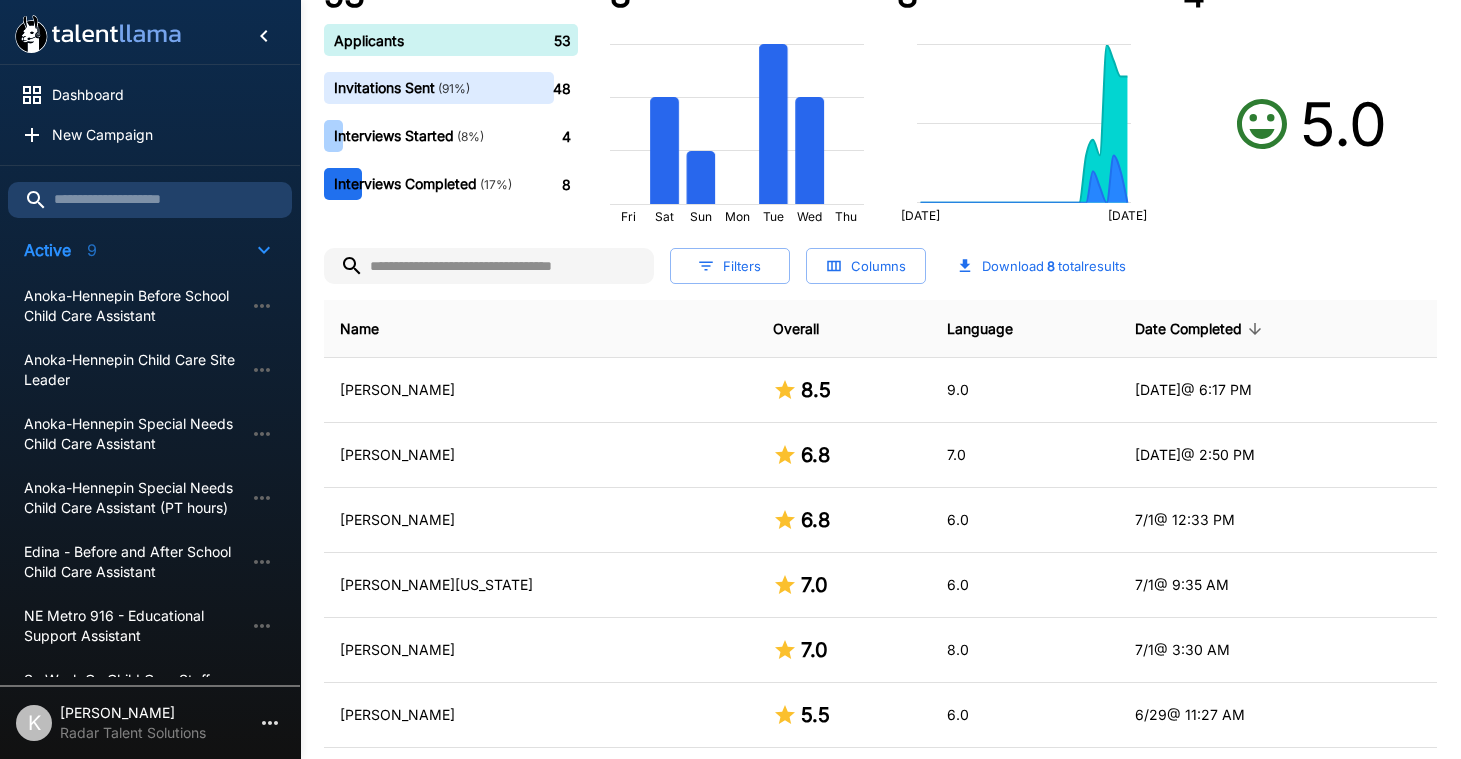 scroll, scrollTop: 238, scrollLeft: 0, axis: vertical 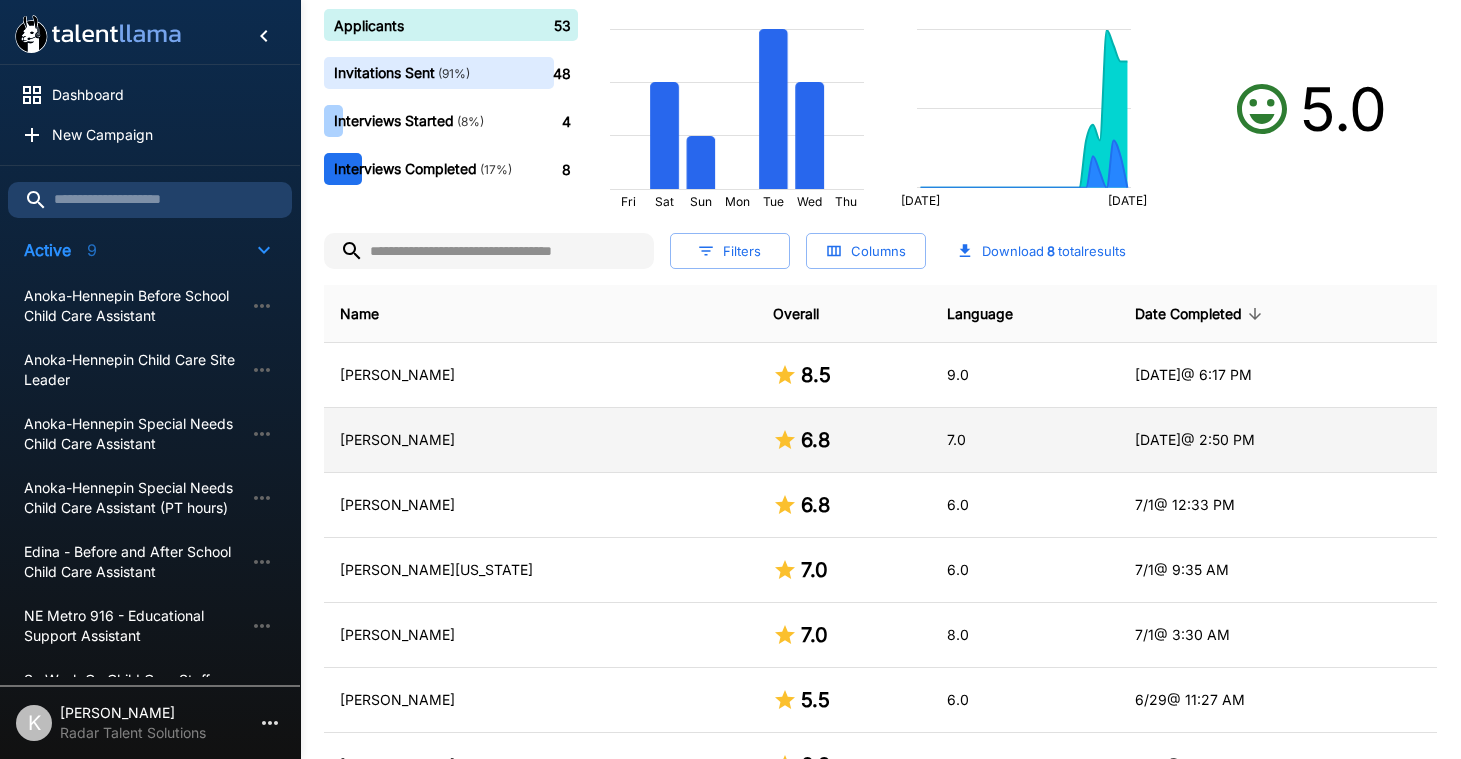 click on "Toddrick Darden" at bounding box center (540, 440) 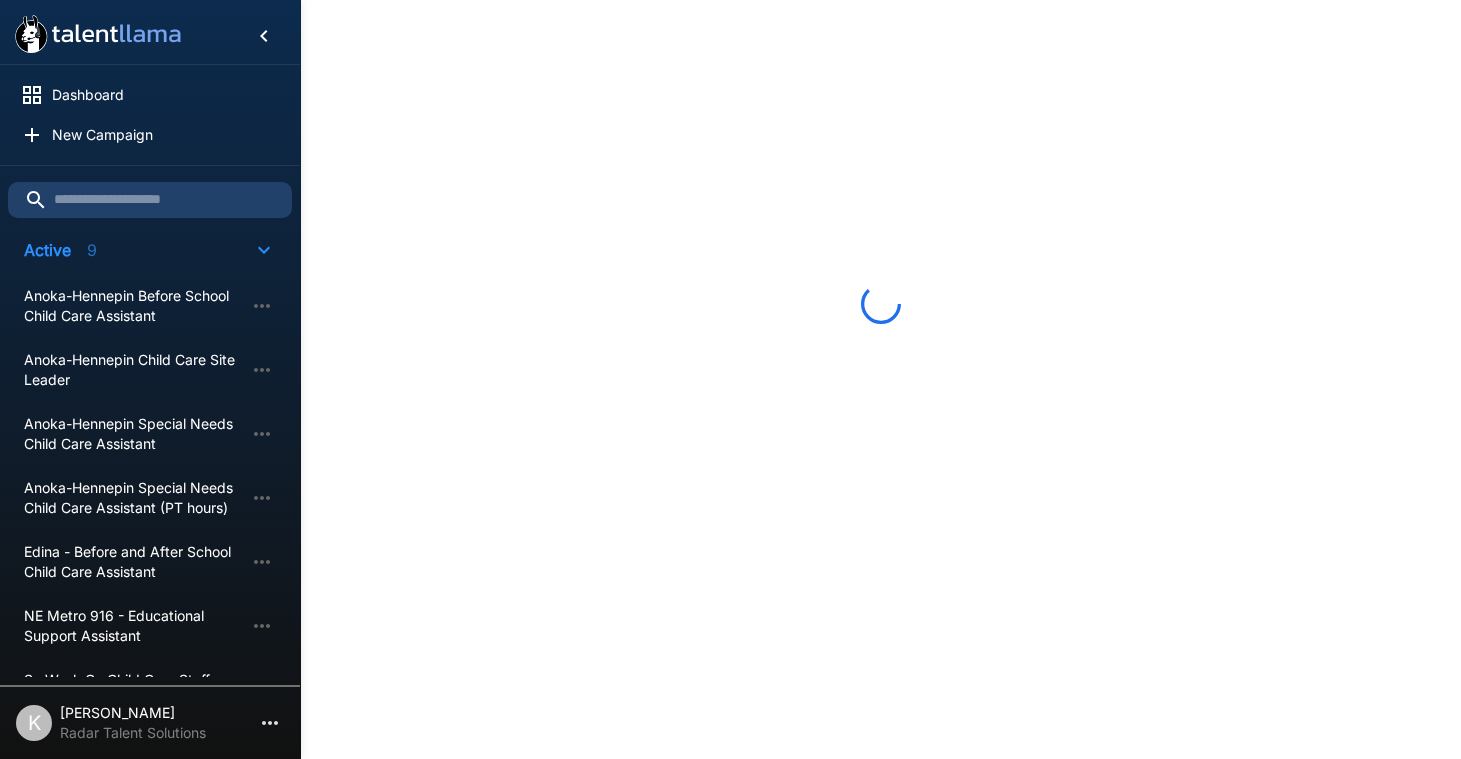 scroll, scrollTop: 0, scrollLeft: 0, axis: both 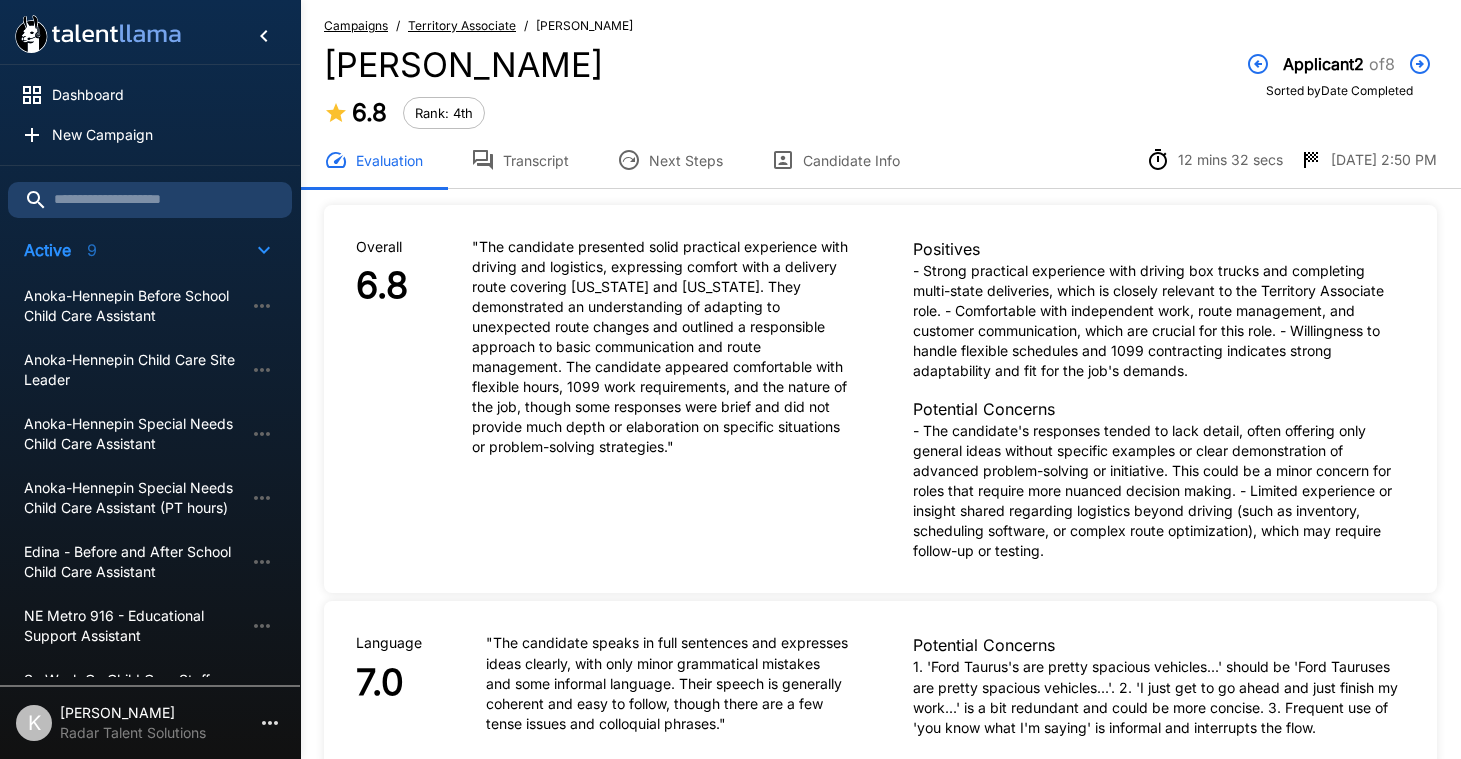 click on "Transcript" at bounding box center [520, 160] 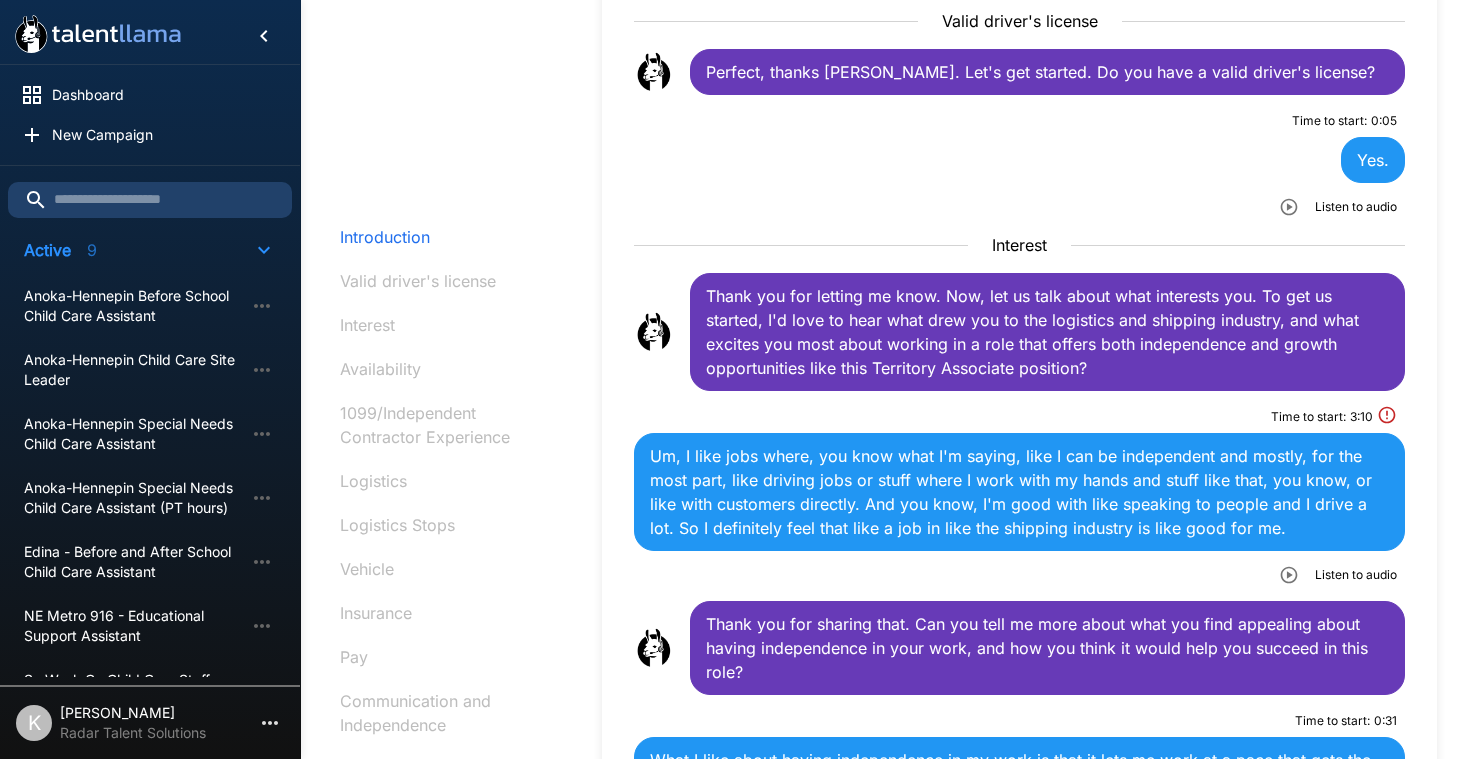 scroll, scrollTop: 549, scrollLeft: 0, axis: vertical 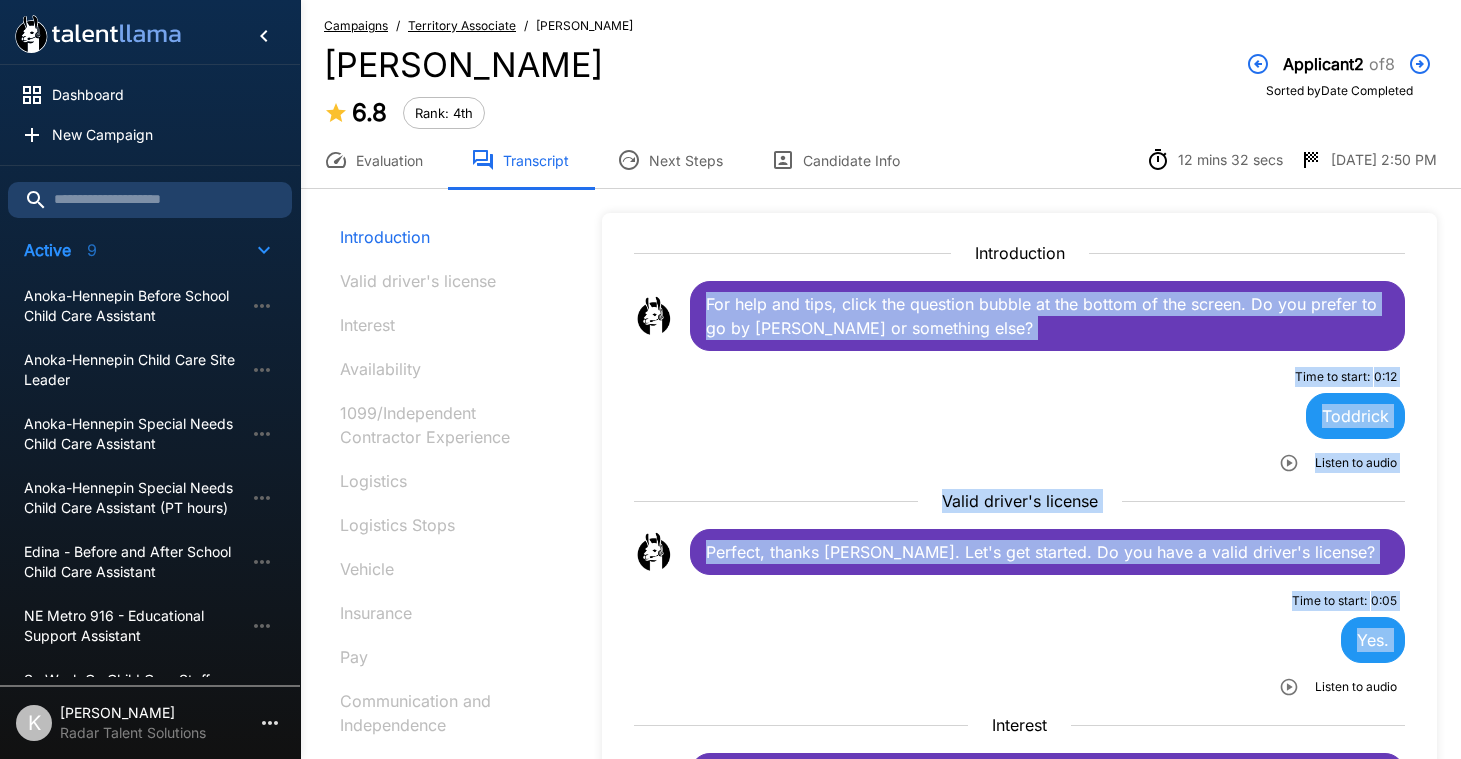drag, startPoint x: 708, startPoint y: 302, endPoint x: 892, endPoint y: 580, distance: 333.37668 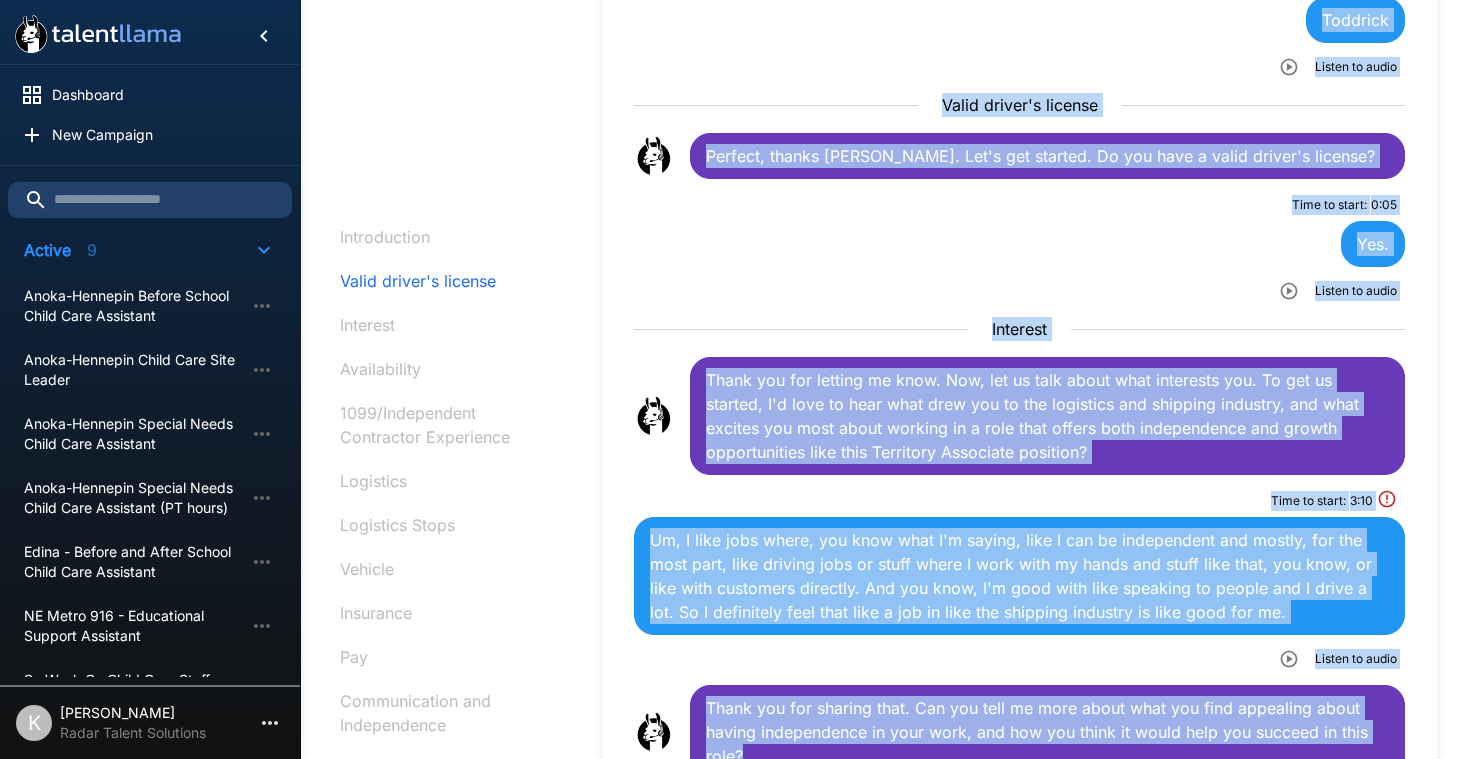 scroll, scrollTop: 821, scrollLeft: 0, axis: vertical 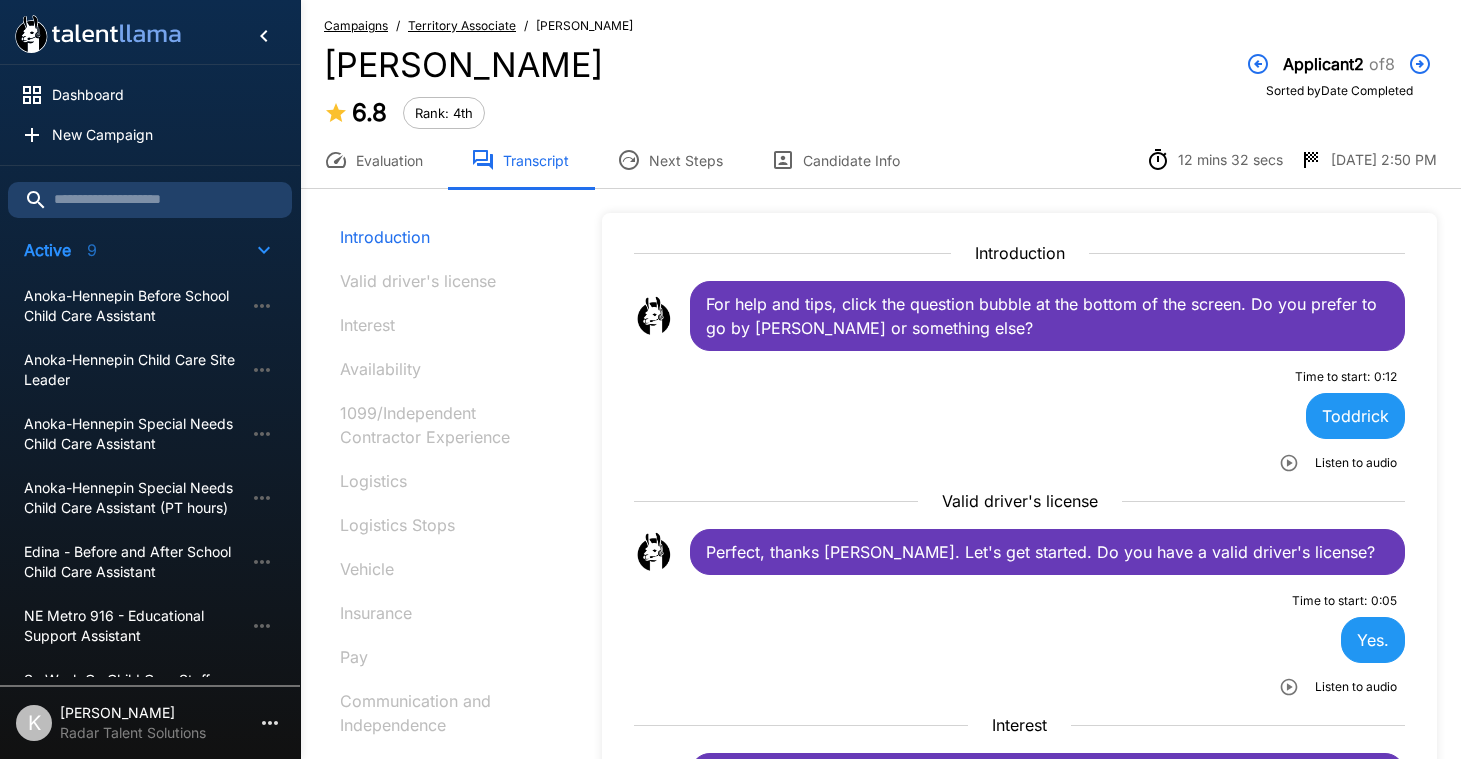 click on "Territory Associate" at bounding box center (462, 25) 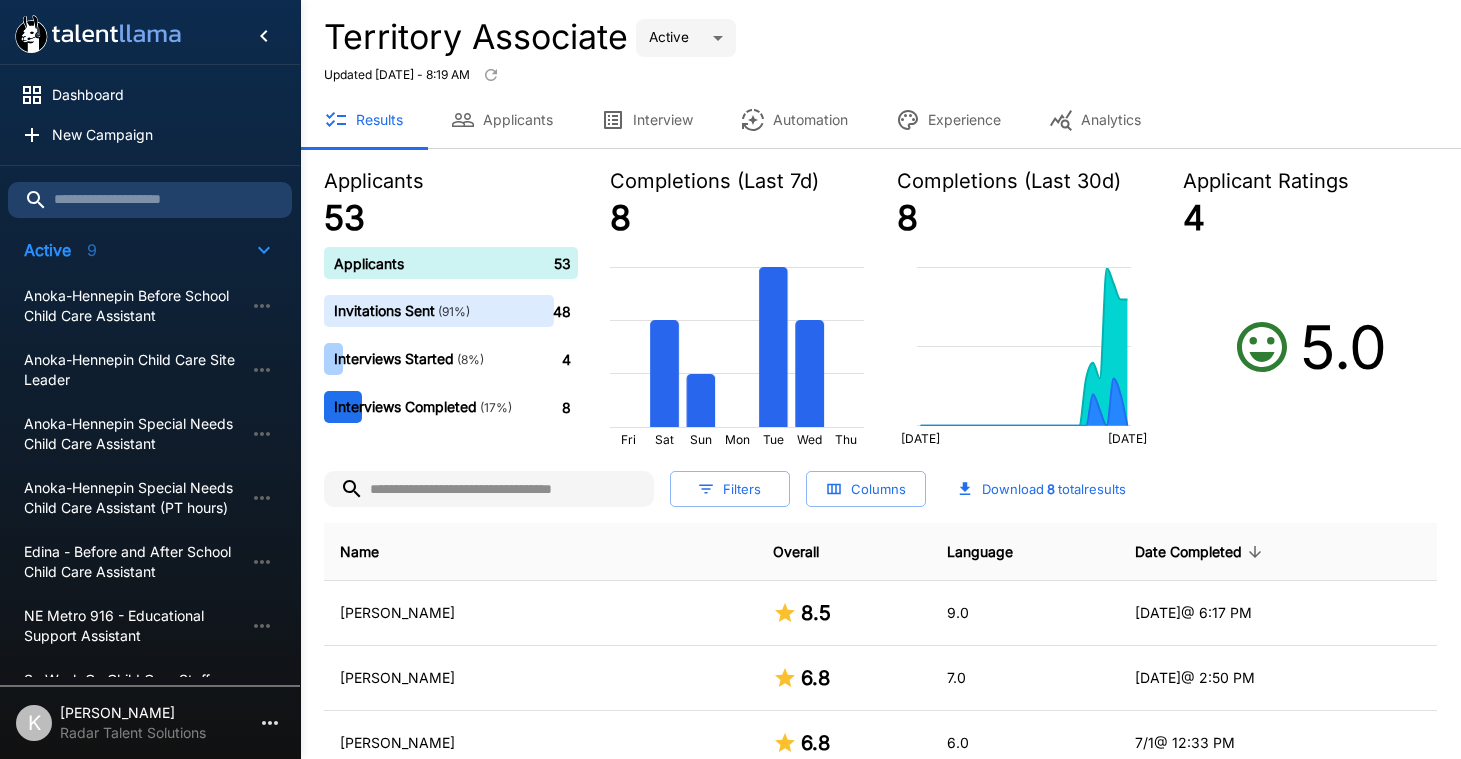 scroll, scrollTop: 275, scrollLeft: 0, axis: vertical 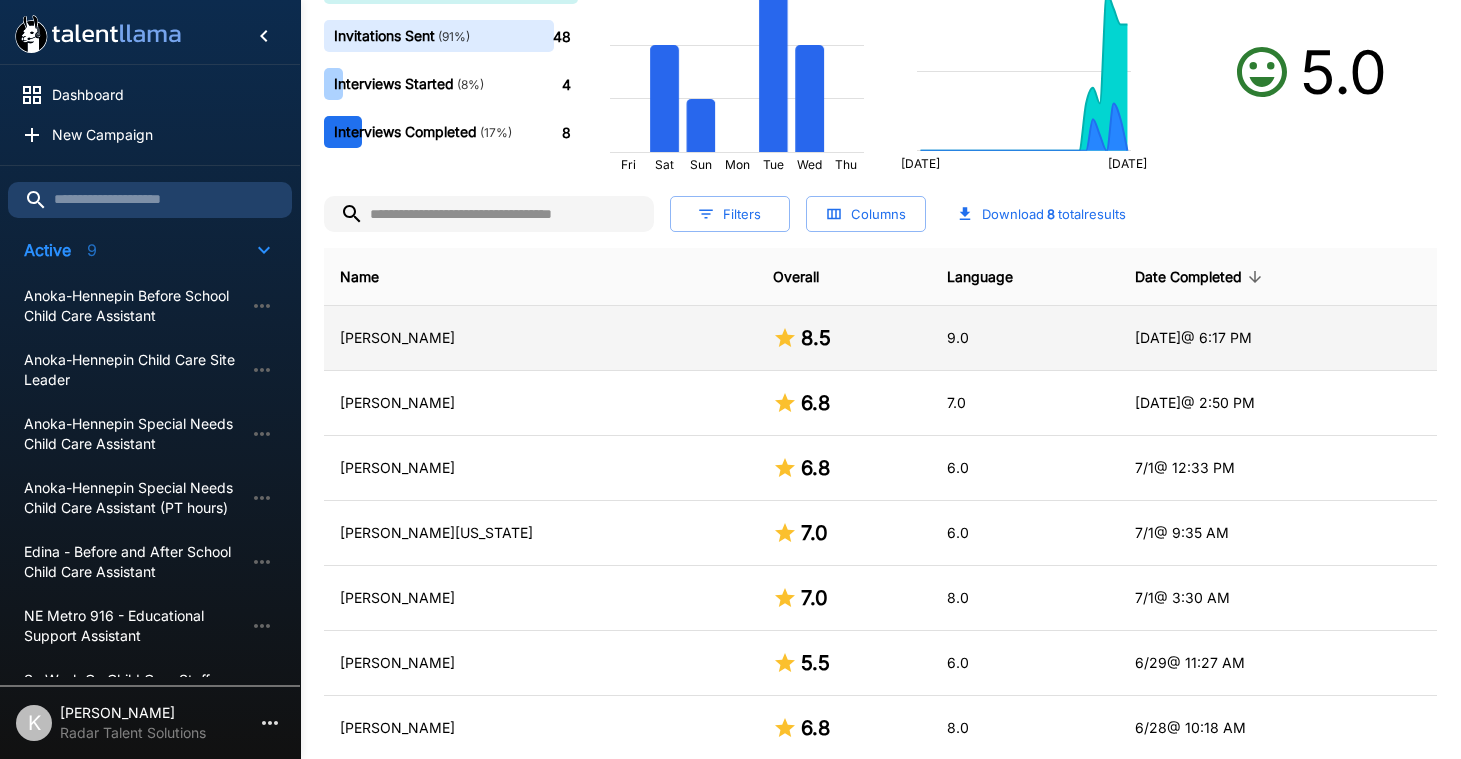 click on "Sheniqua Brown" at bounding box center (540, 338) 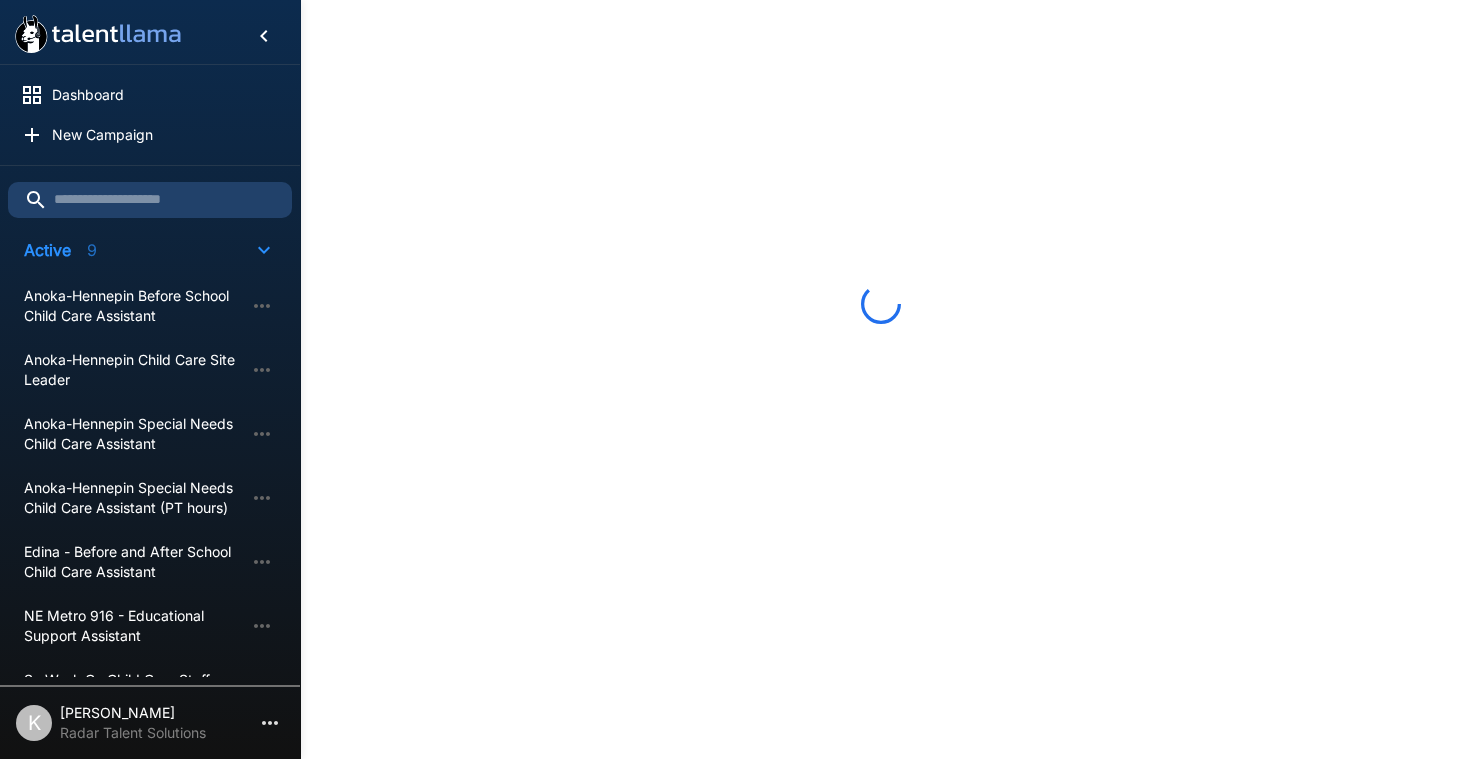 scroll, scrollTop: 0, scrollLeft: 0, axis: both 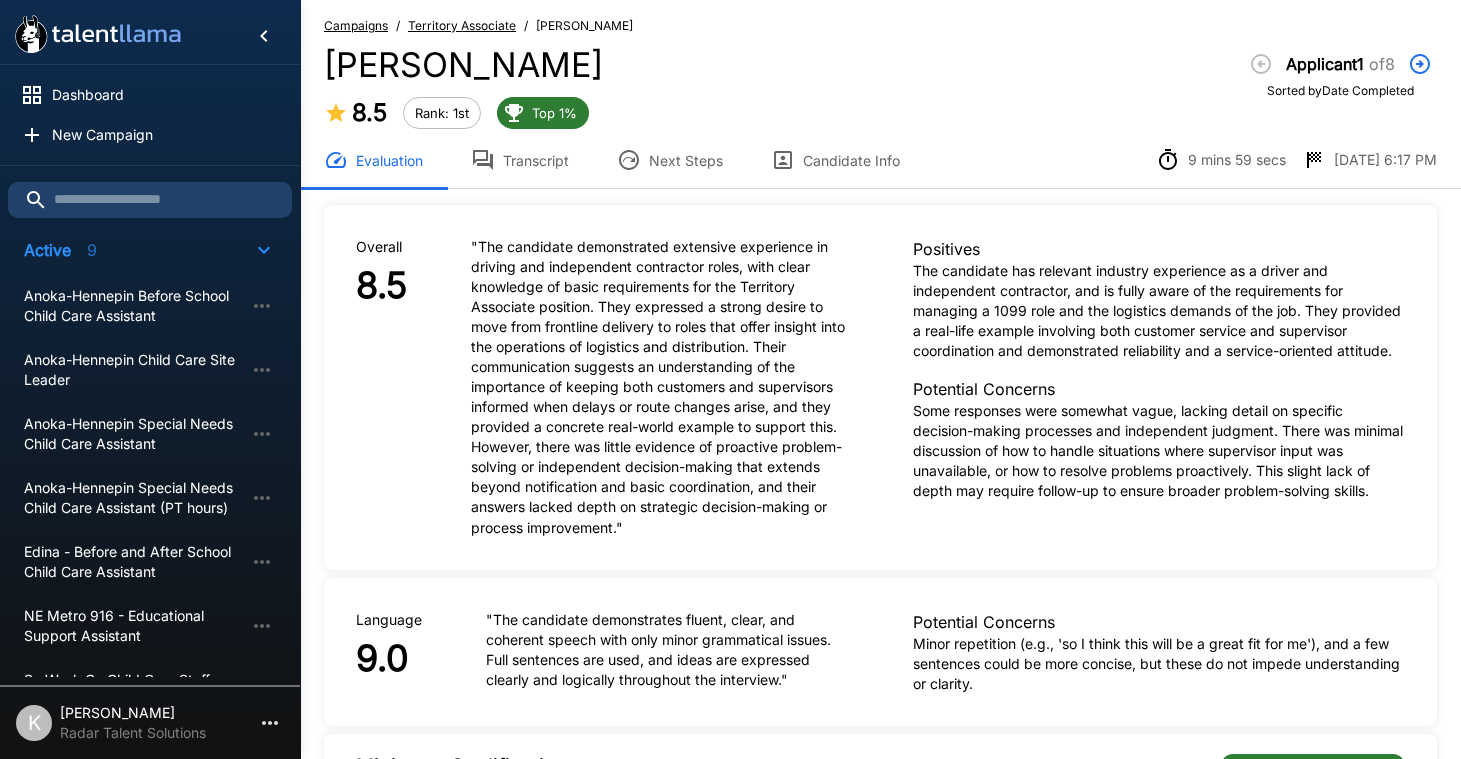 click on "Transcript" at bounding box center (520, 160) 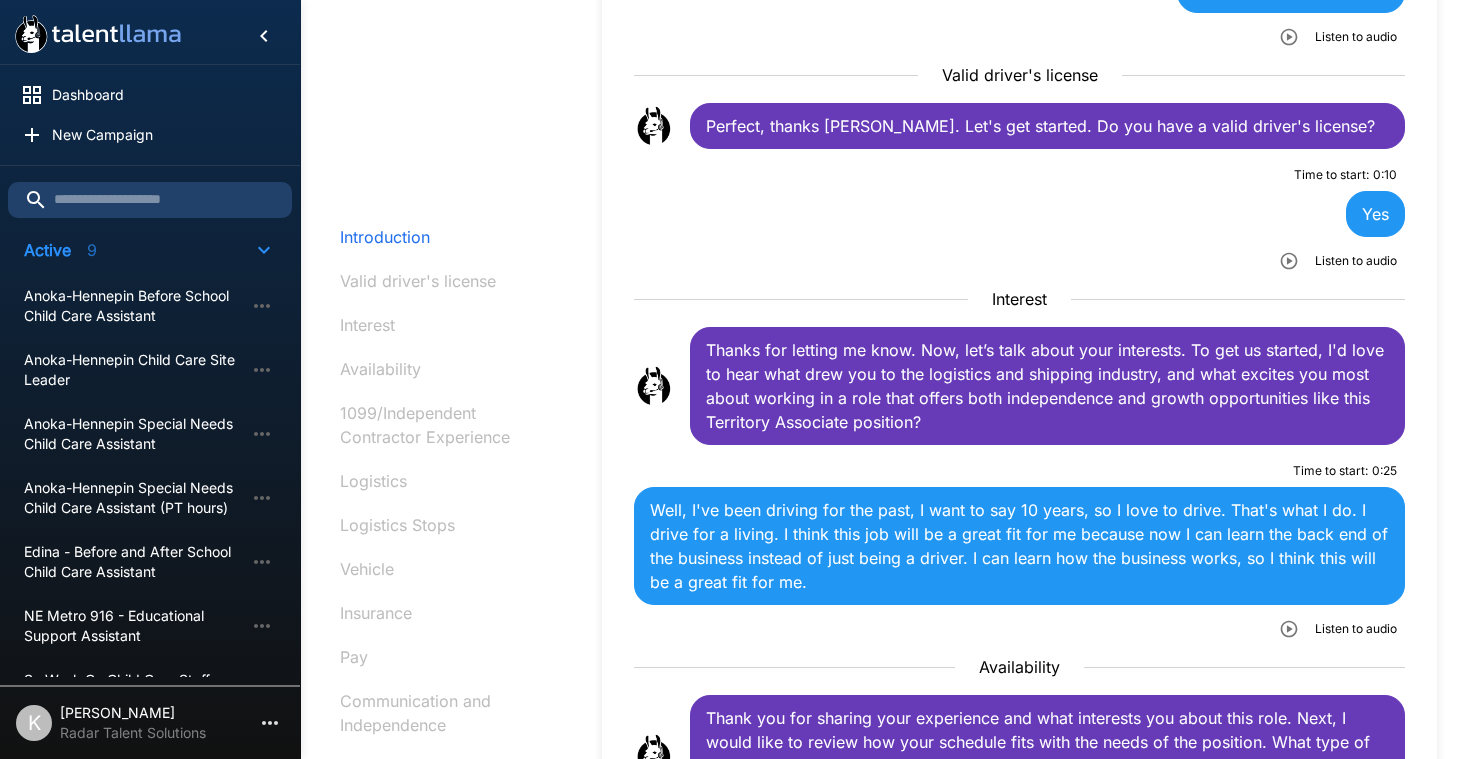 scroll, scrollTop: 451, scrollLeft: 0, axis: vertical 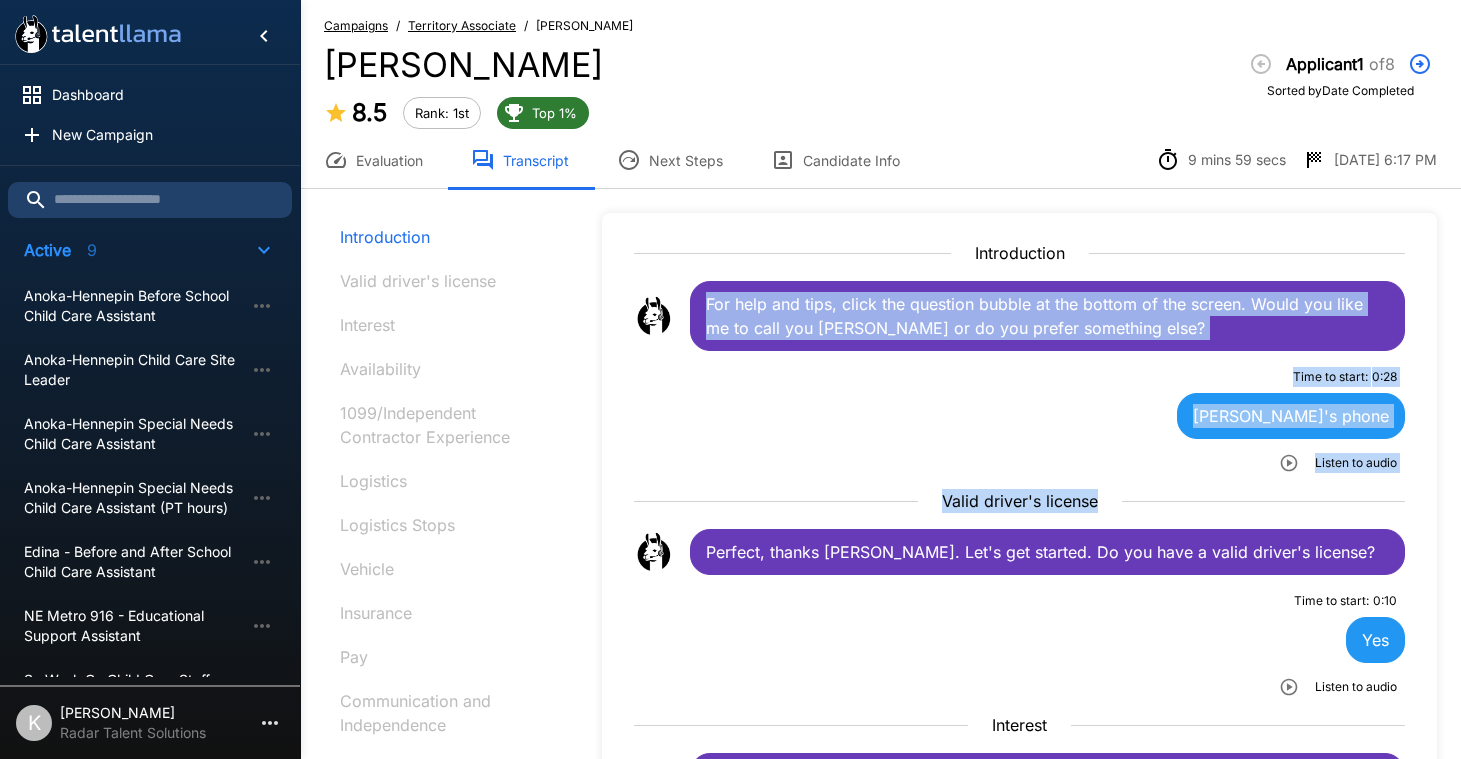 drag, startPoint x: 706, startPoint y: 304, endPoint x: 828, endPoint y: 518, distance: 246.33311 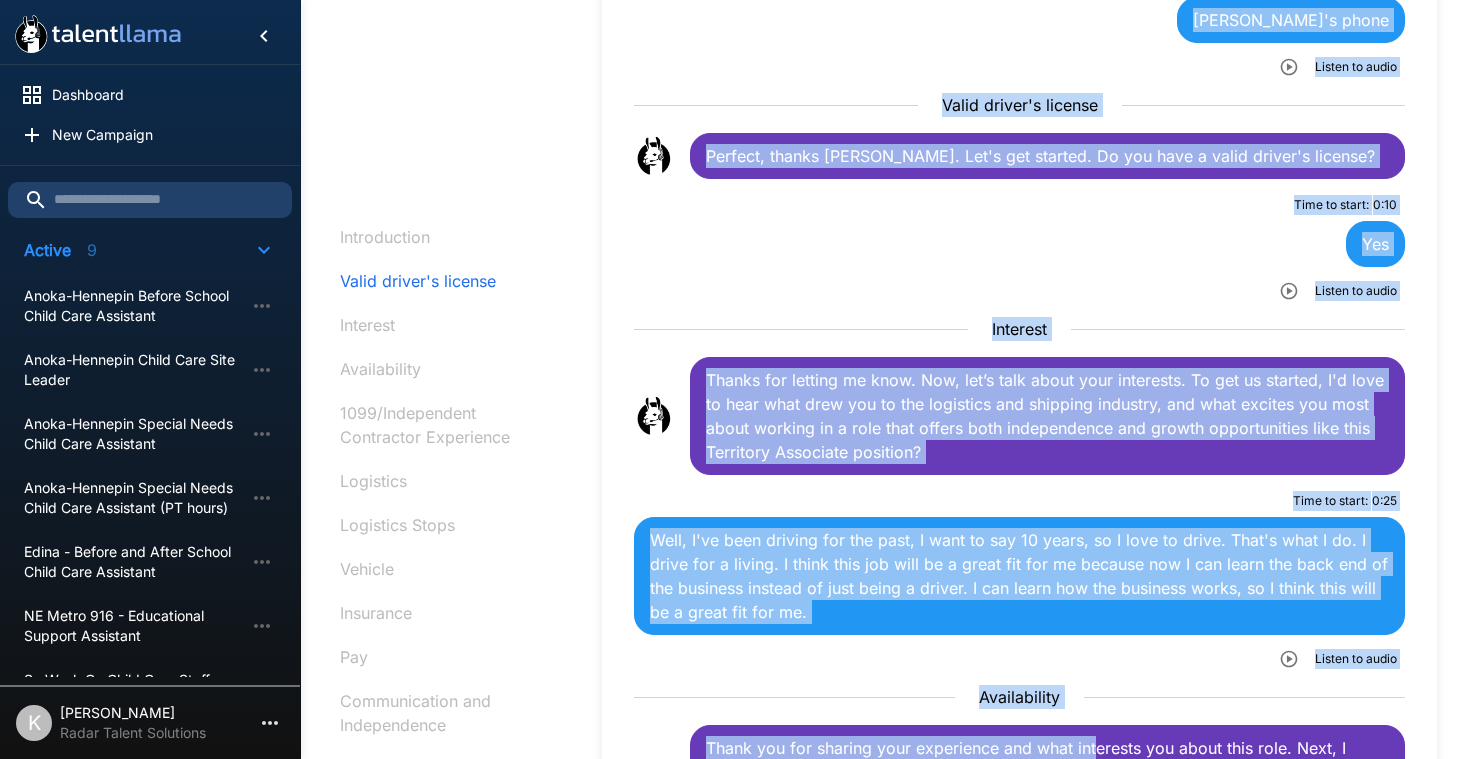 scroll, scrollTop: 788, scrollLeft: 0, axis: vertical 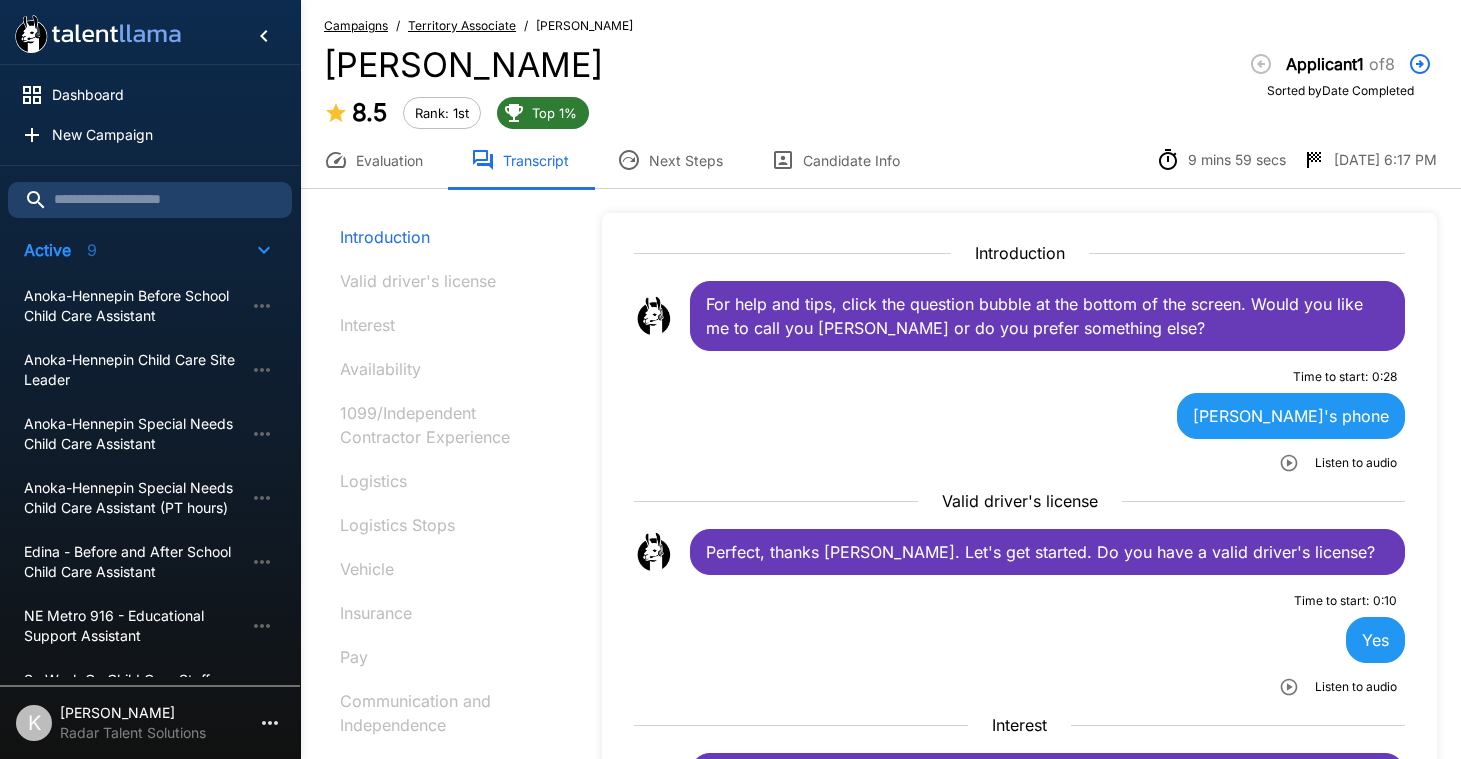 click on "Territory Associate" at bounding box center (462, 25) 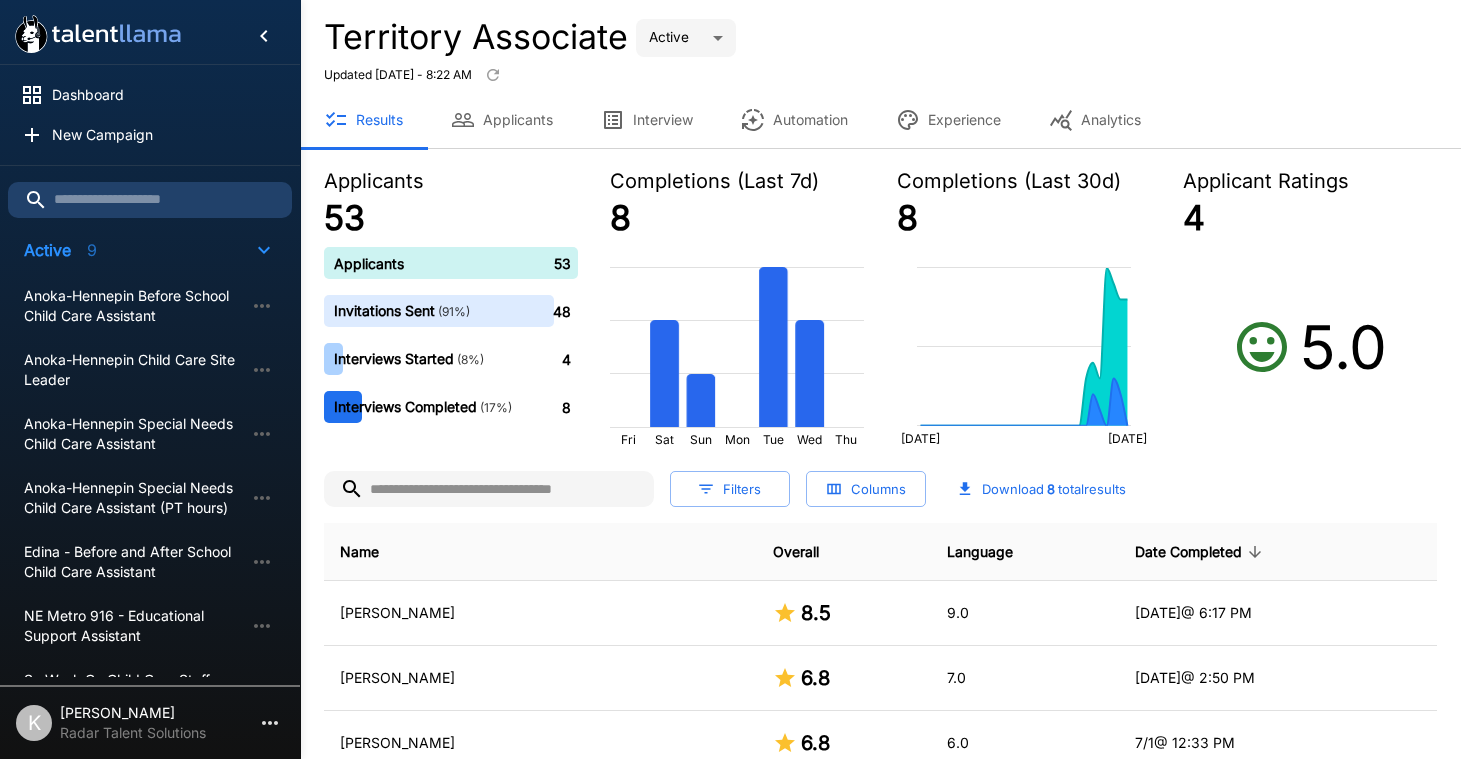 click on "Applicants" at bounding box center [502, 120] 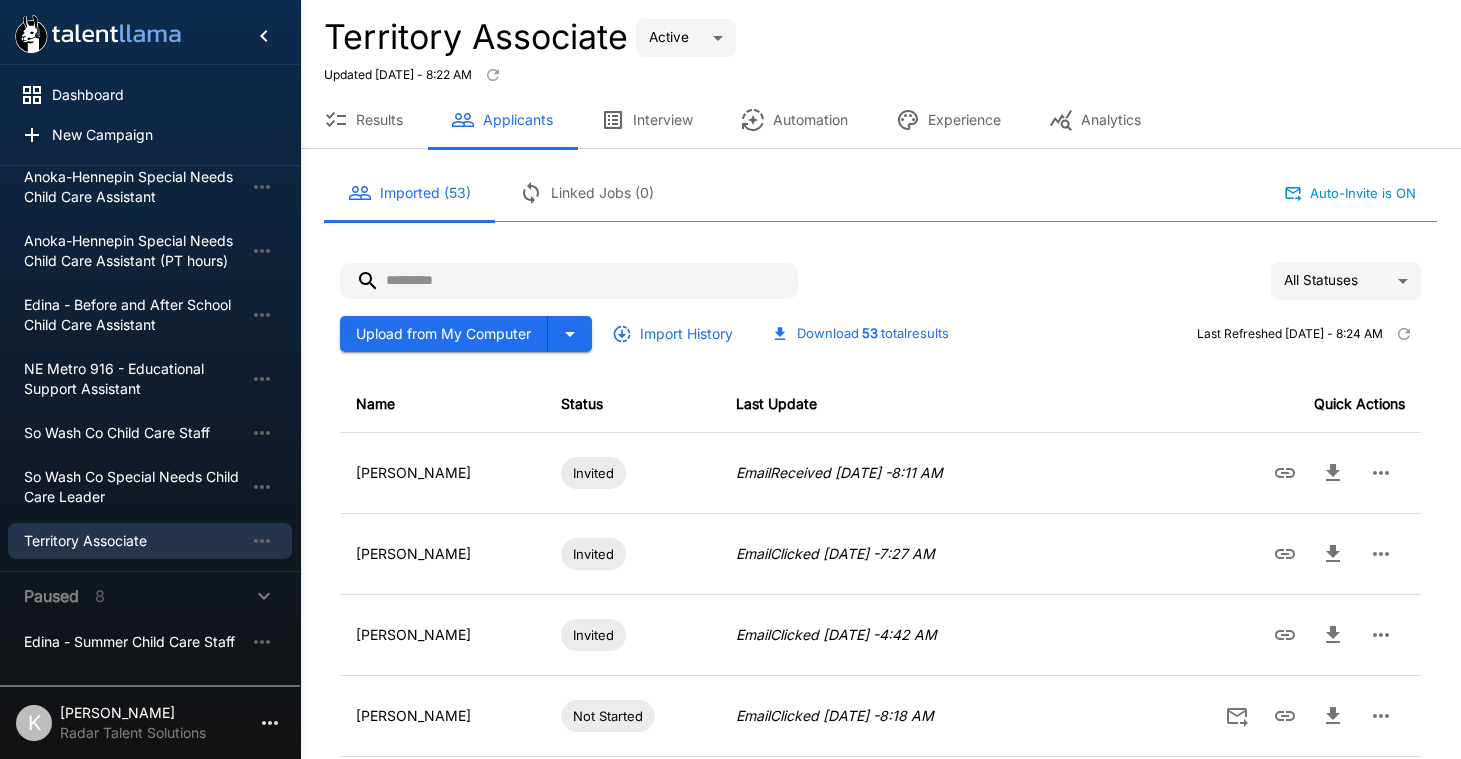 scroll, scrollTop: 668, scrollLeft: 0, axis: vertical 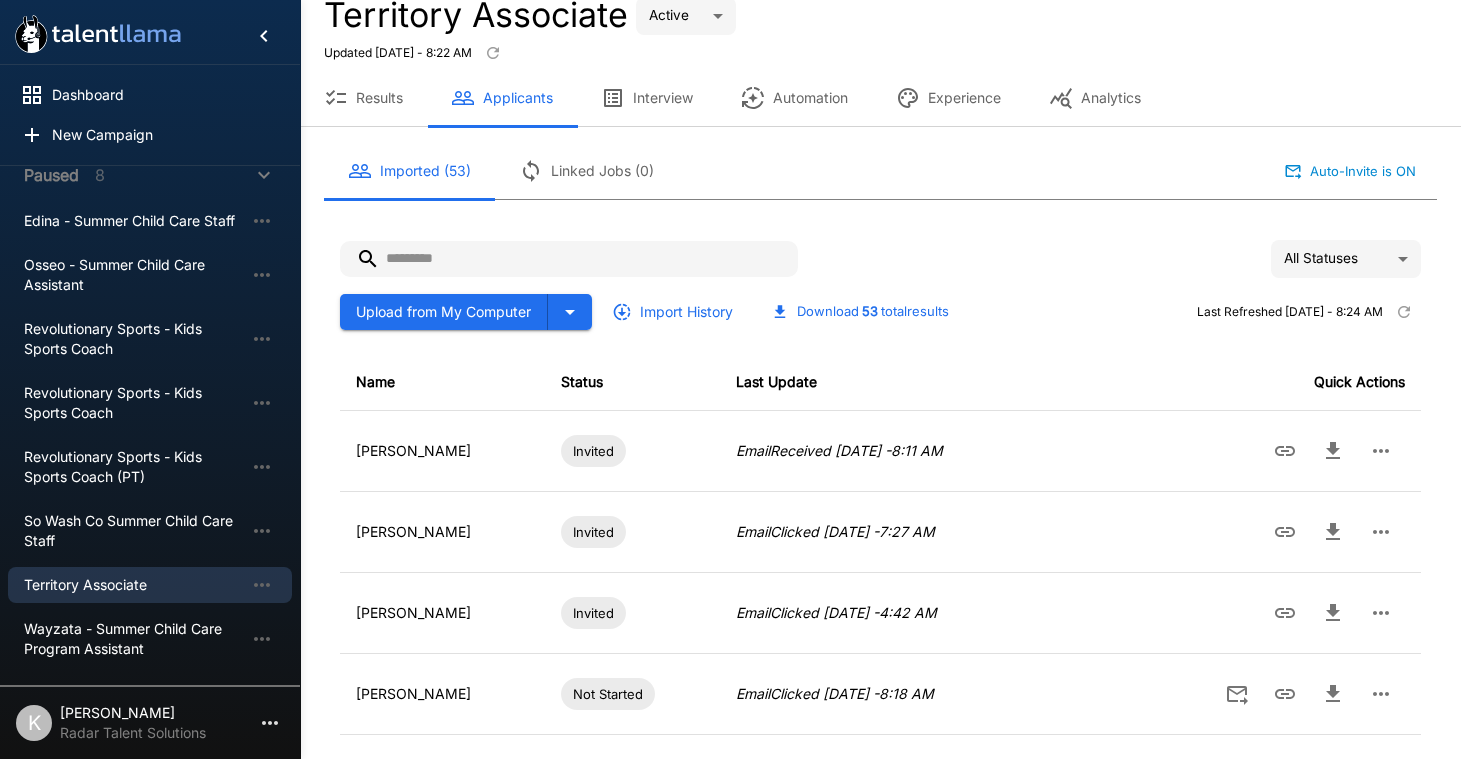 click on "Territory Associate" at bounding box center [134, 585] 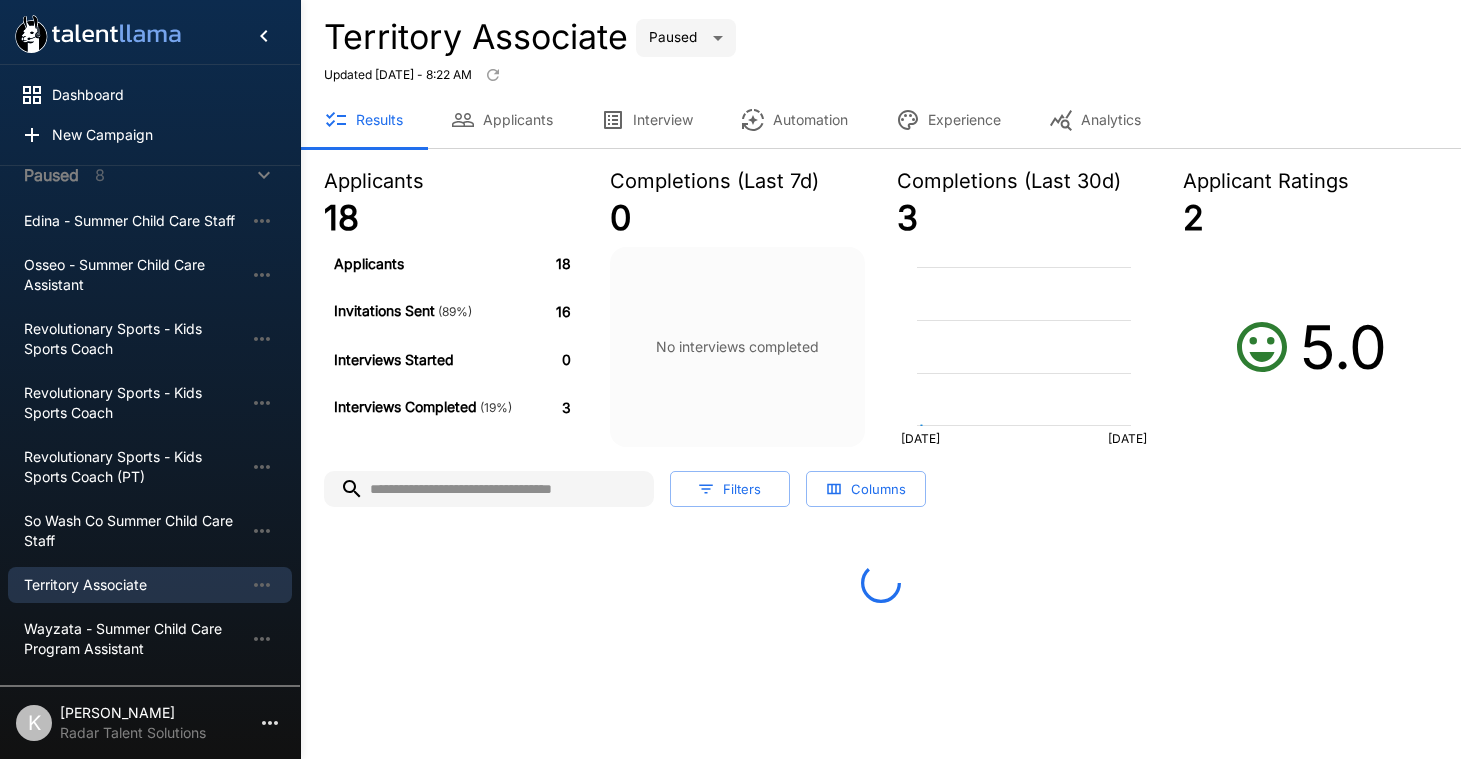 scroll, scrollTop: 0, scrollLeft: 0, axis: both 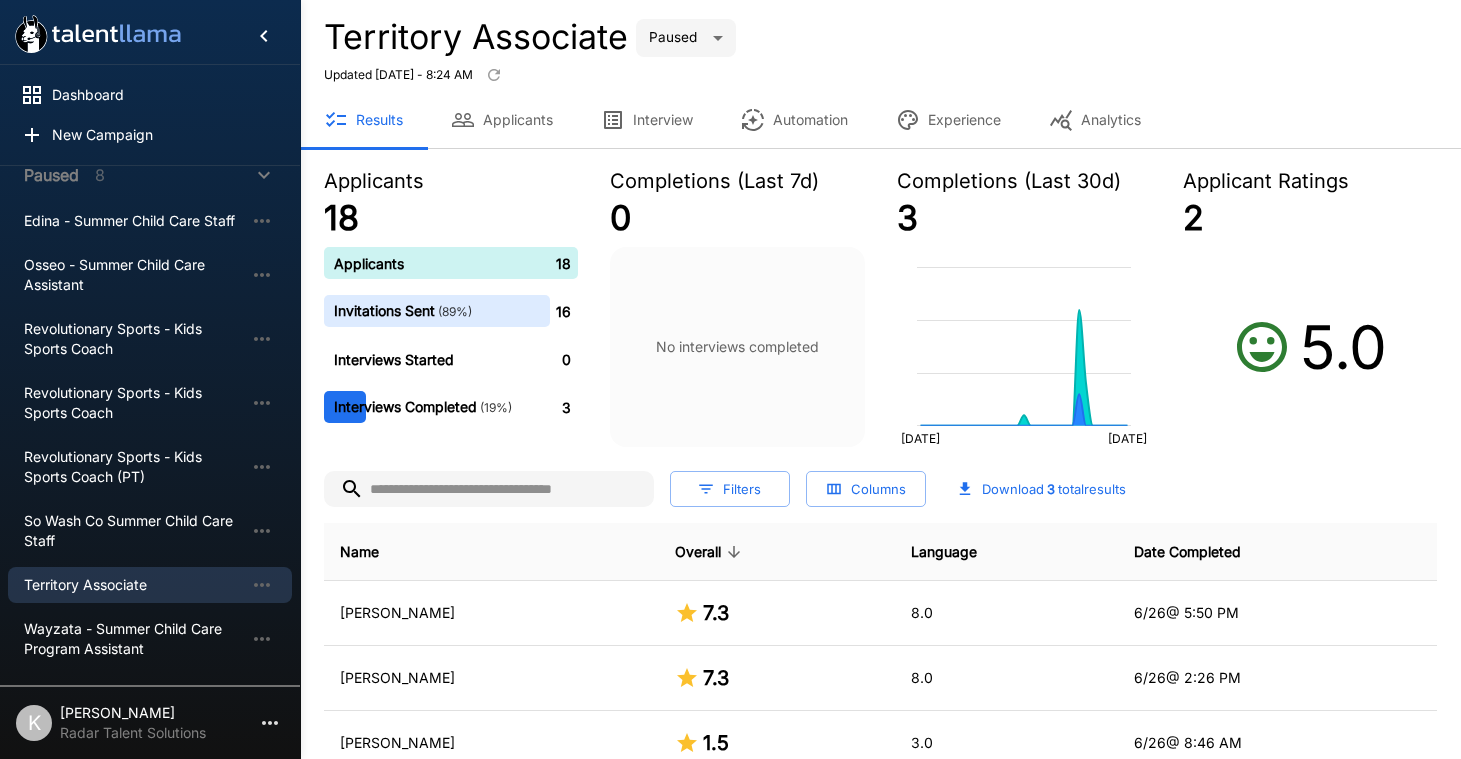 click 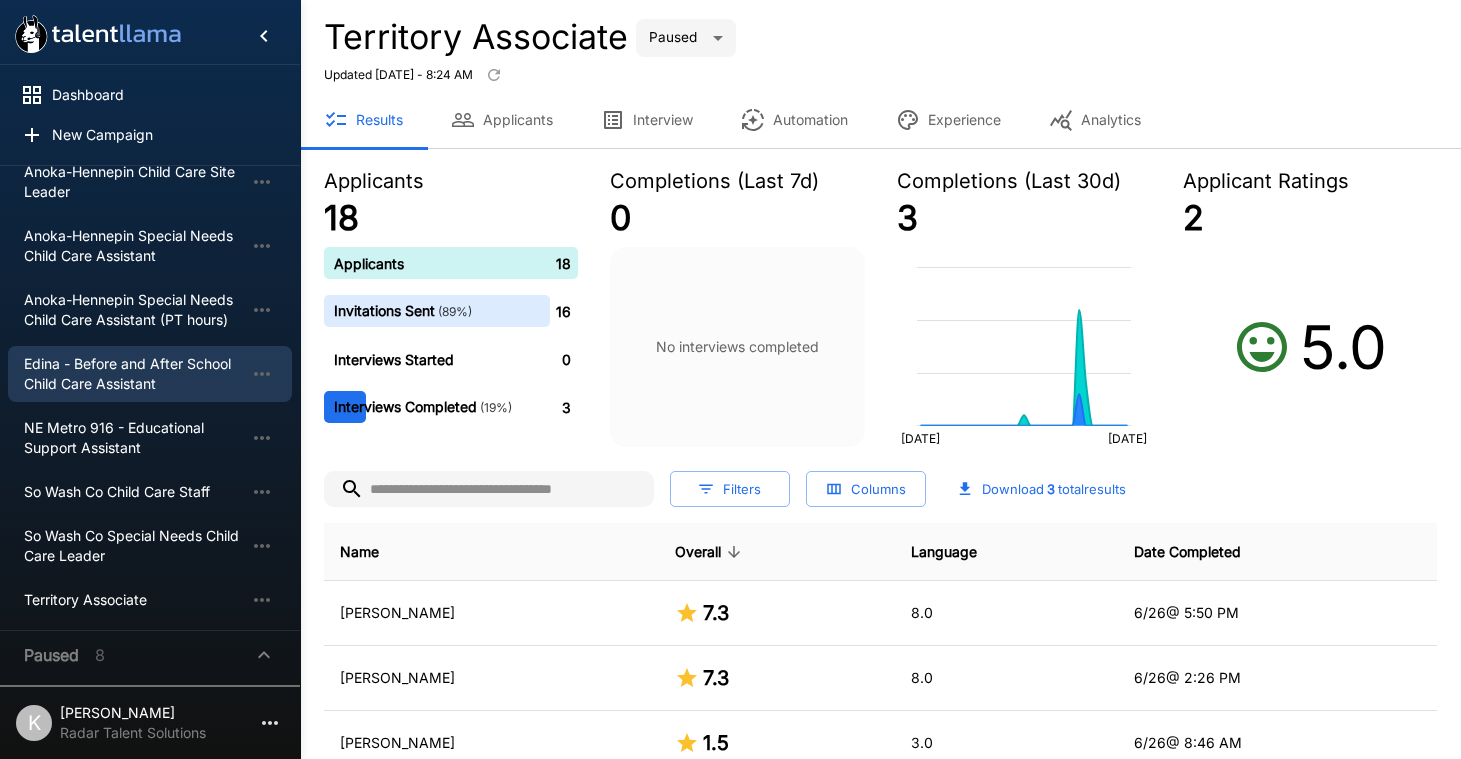 scroll, scrollTop: 0, scrollLeft: 0, axis: both 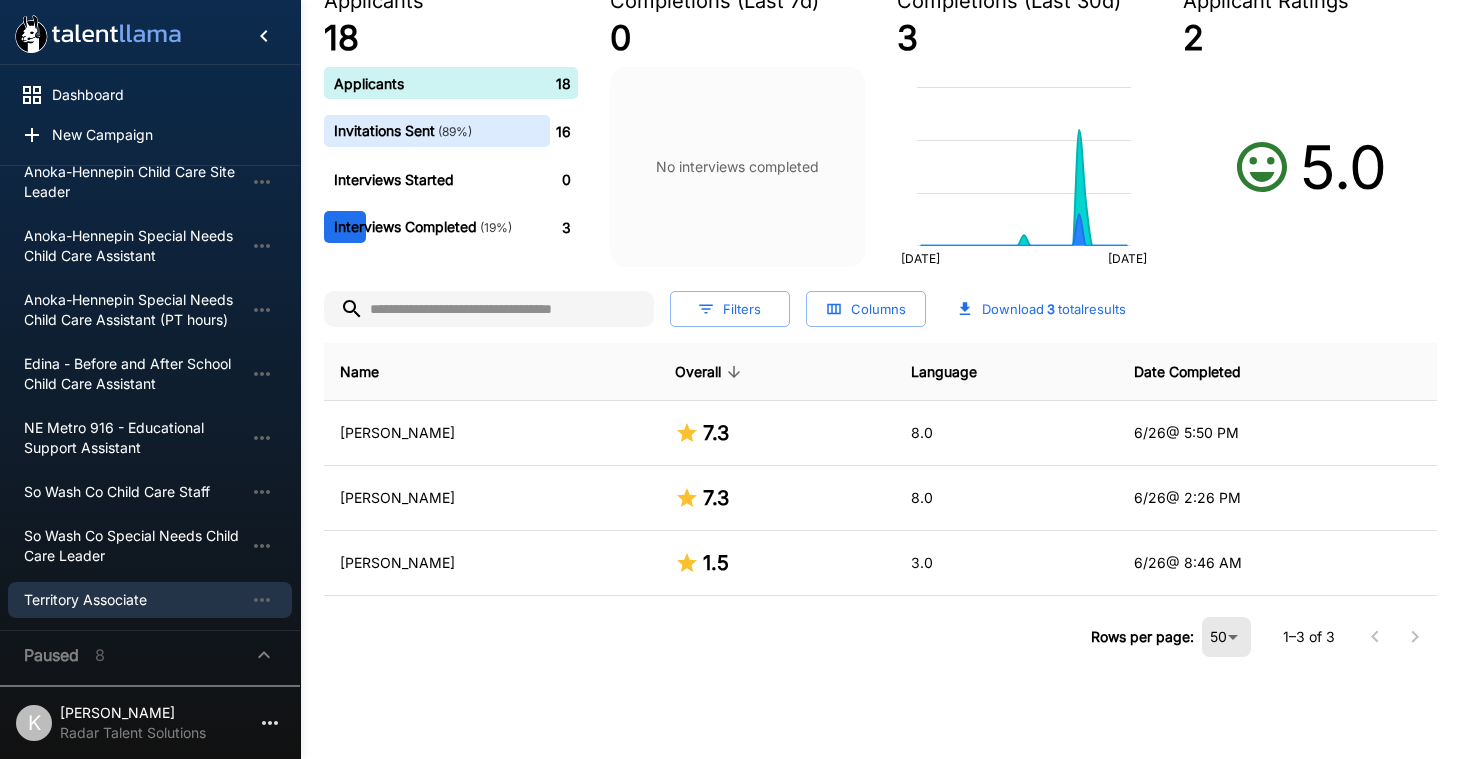 click on "Territory Associate" at bounding box center (134, 600) 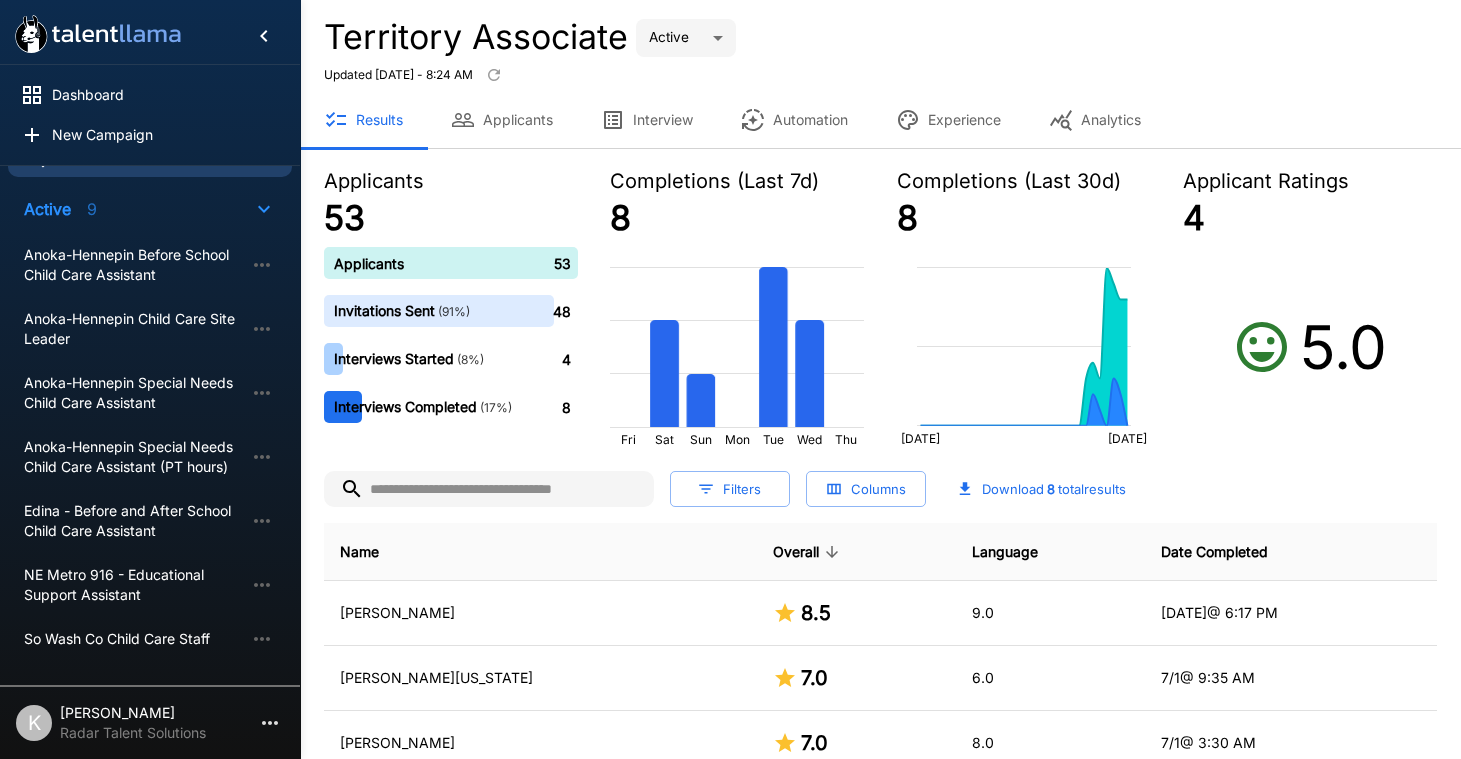 scroll, scrollTop: 0, scrollLeft: 0, axis: both 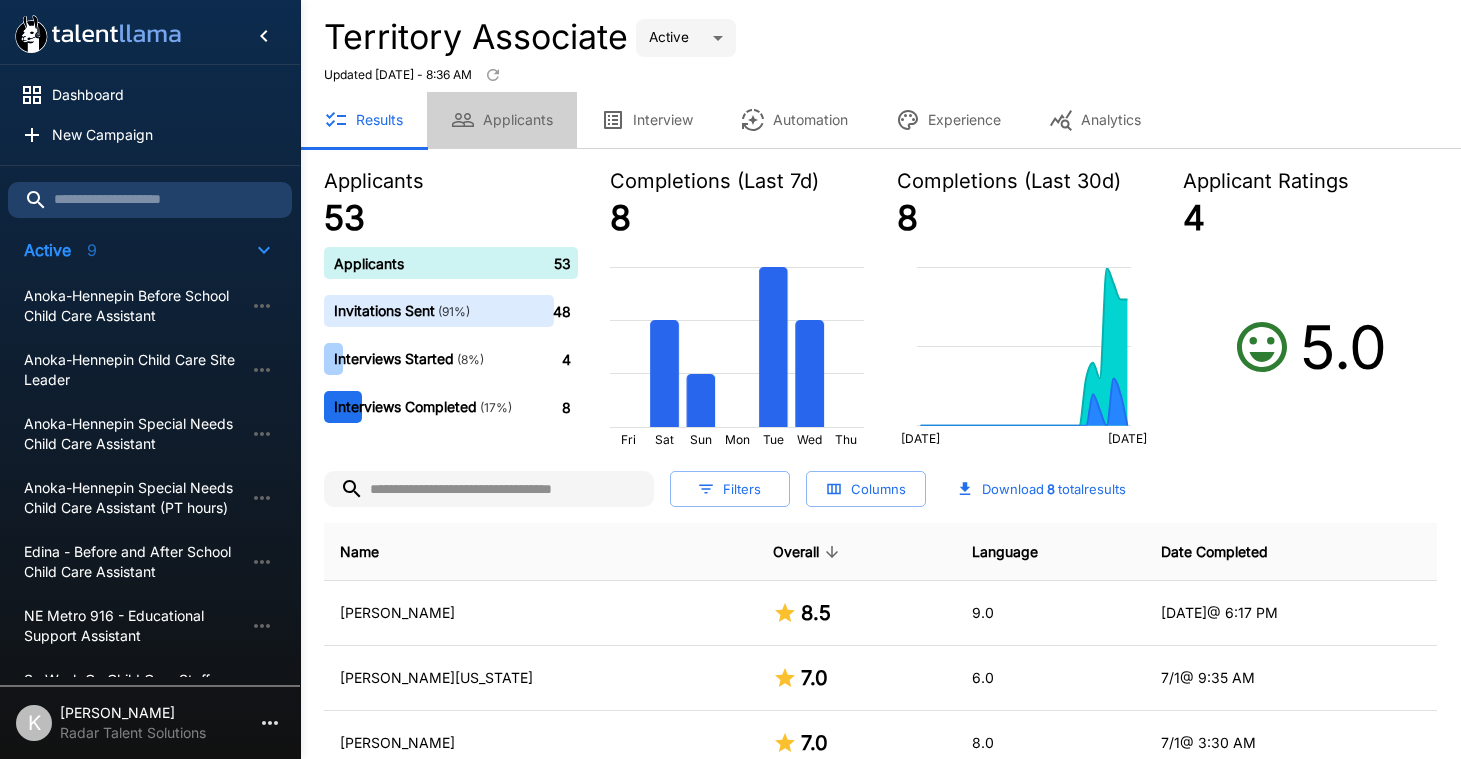 click on "Applicants" at bounding box center (502, 120) 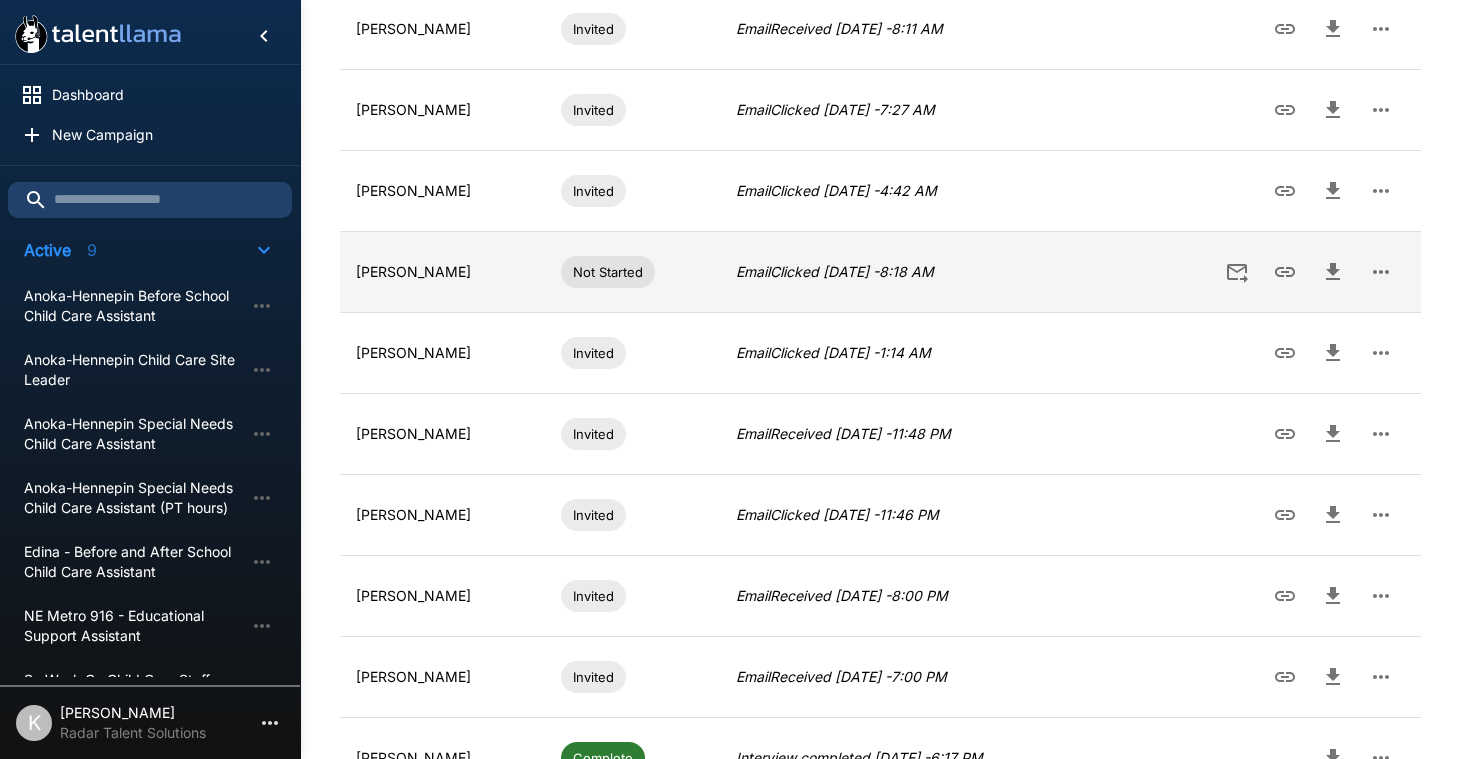 scroll, scrollTop: 0, scrollLeft: 0, axis: both 